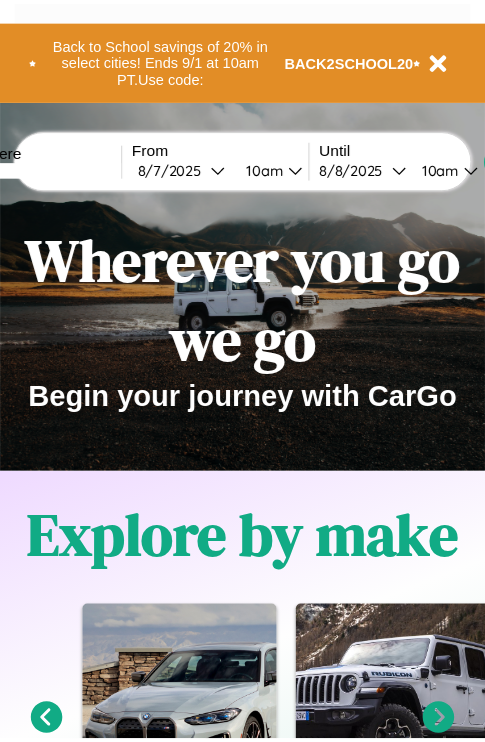 scroll, scrollTop: 0, scrollLeft: 0, axis: both 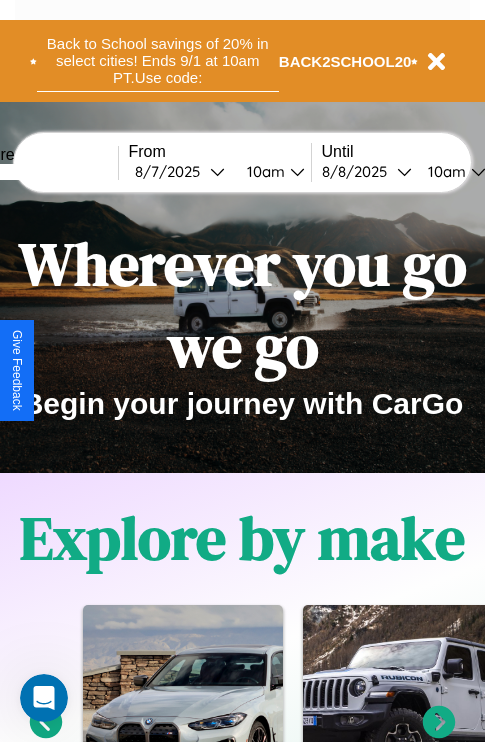 click on "Back to School savings of 20% in select cities! Ends 9/1 at 10am PT.  Use code:" at bounding box center (158, 61) 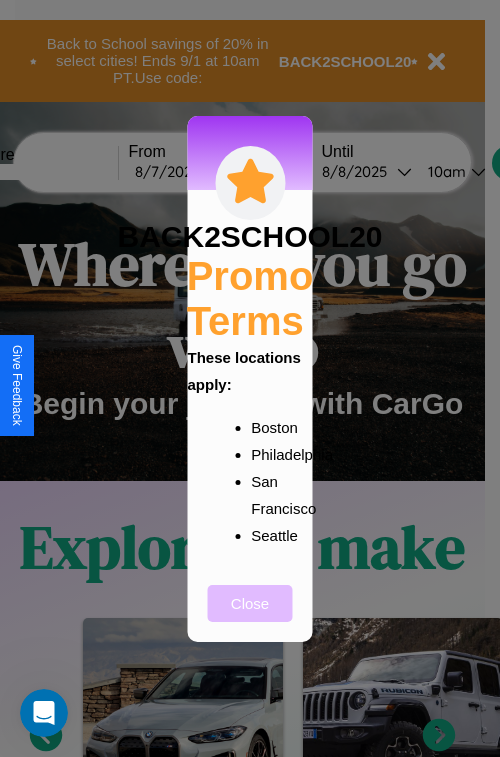 click on "Close" at bounding box center (250, 603) 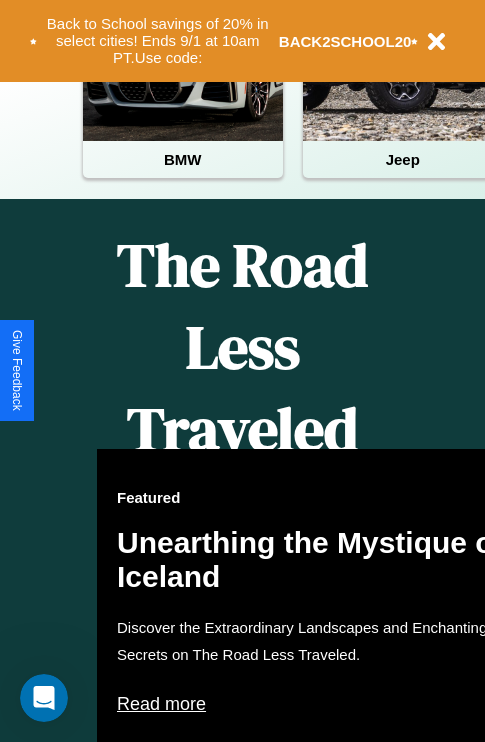 scroll, scrollTop: 817, scrollLeft: 0, axis: vertical 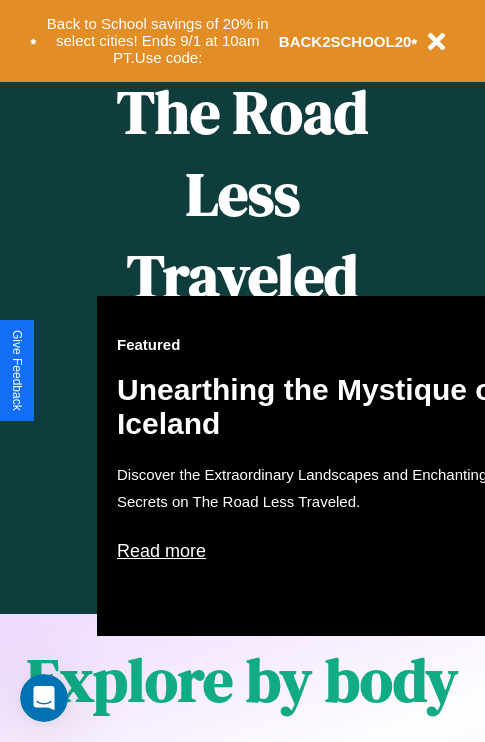 click on "Featured Unearthing the Mystique of Iceland Discover the Extraordinary Landscapes and Enchanting Secrets on The Road Less Traveled. Read more" at bounding box center [317, 466] 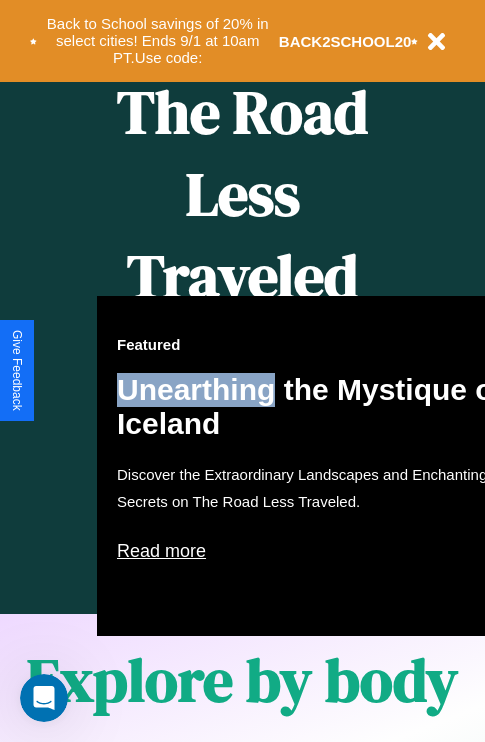 scroll, scrollTop: 0, scrollLeft: 0, axis: both 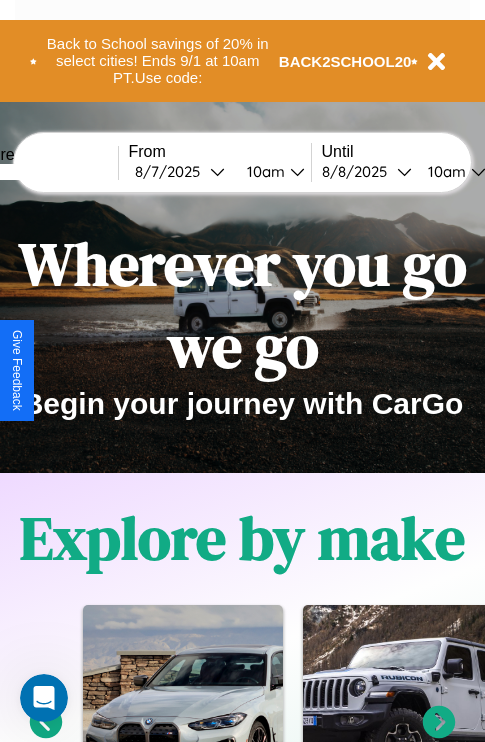 click at bounding box center [43, 172] 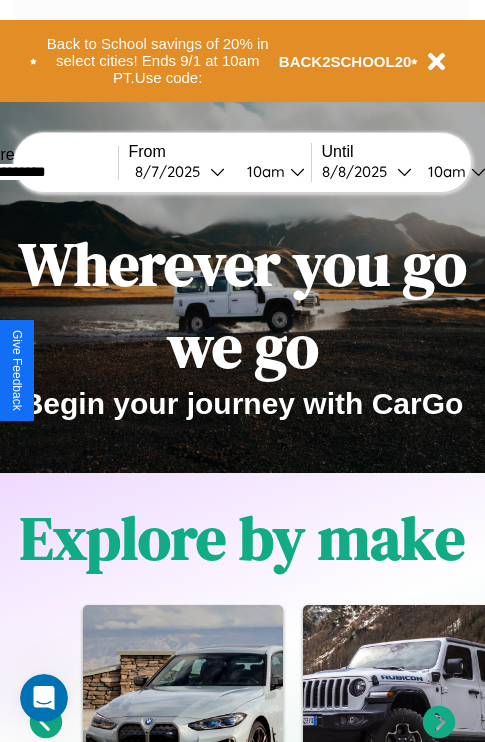 type on "**********" 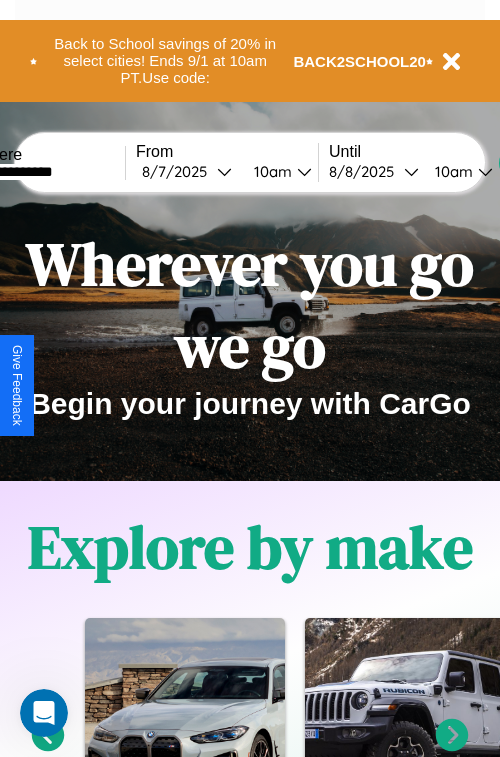 select on "*" 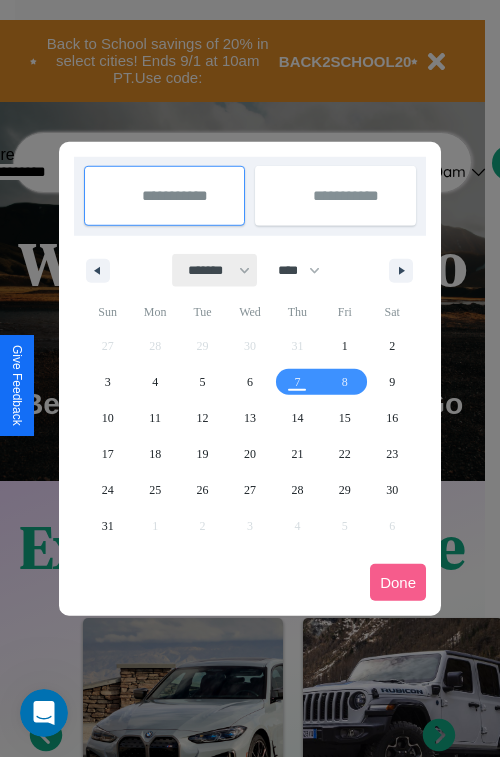 click on "******* ******** ***** ***** *** **** **** ****** ********* ******* ******** ********" at bounding box center [215, 270] 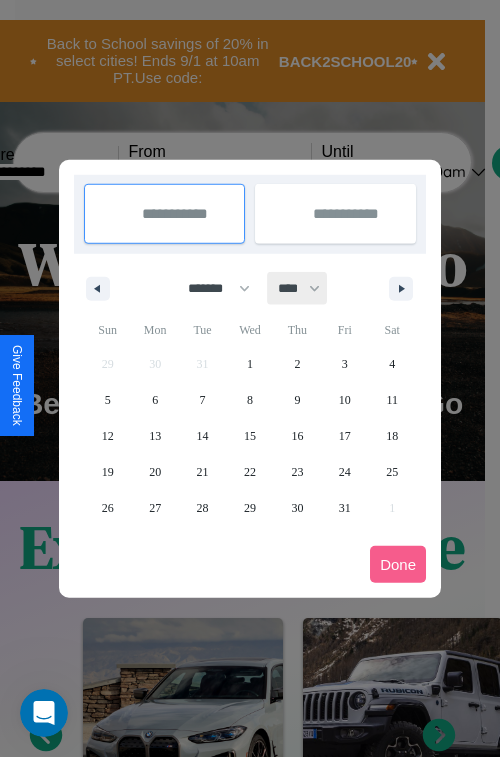 click on "**** **** **** **** **** **** **** **** **** **** **** **** **** **** **** **** **** **** **** **** **** **** **** **** **** **** **** **** **** **** **** **** **** **** **** **** **** **** **** **** **** **** **** **** **** **** **** **** **** **** **** **** **** **** **** **** **** **** **** **** **** **** **** **** **** **** **** **** **** **** **** **** **** **** **** **** **** **** **** **** **** **** **** **** **** **** **** **** **** **** **** **** **** **** **** **** **** **** **** **** **** **** **** **** **** **** **** **** **** **** **** **** **** **** **** **** **** **** **** **** ****" at bounding box center (298, 288) 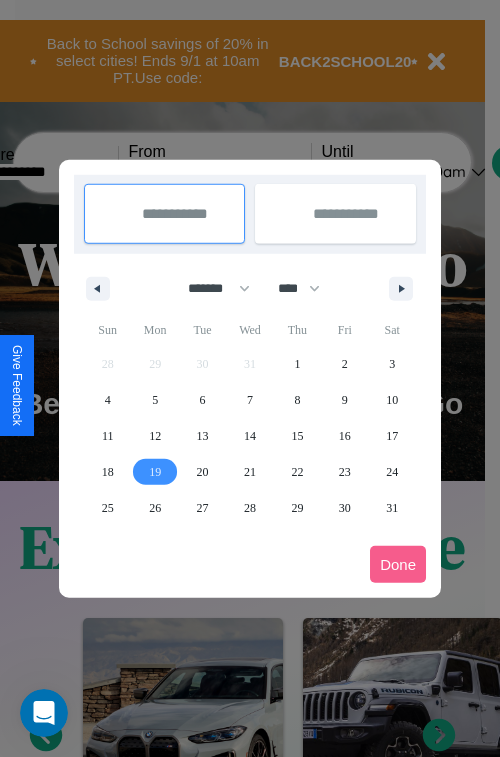 click on "19" at bounding box center [155, 472] 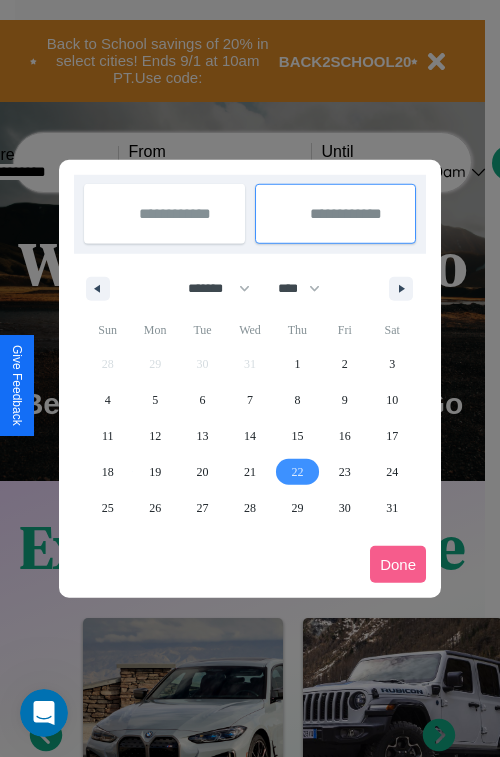 click on "22" at bounding box center [297, 472] 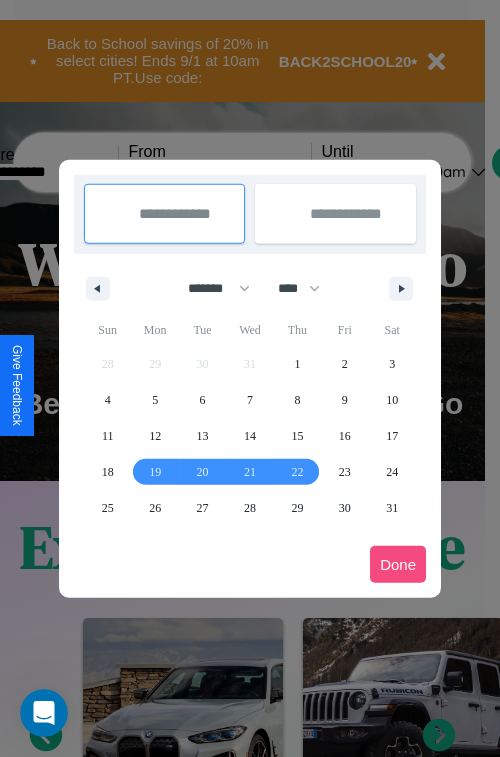 click on "Done" at bounding box center (398, 564) 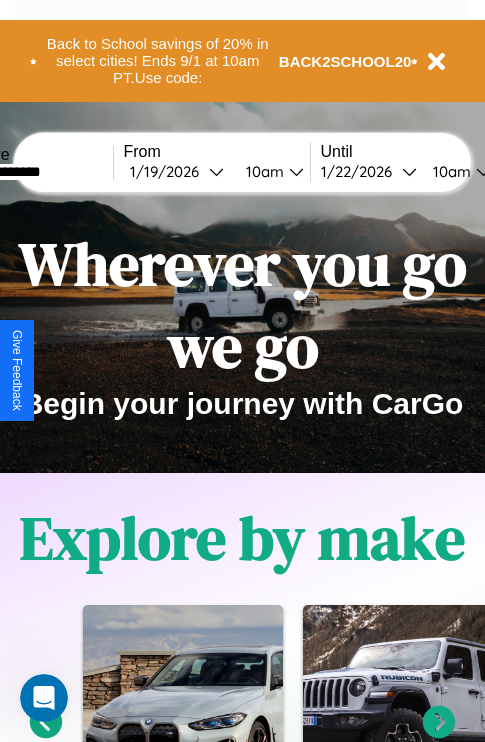 click on "10am" at bounding box center [262, 171] 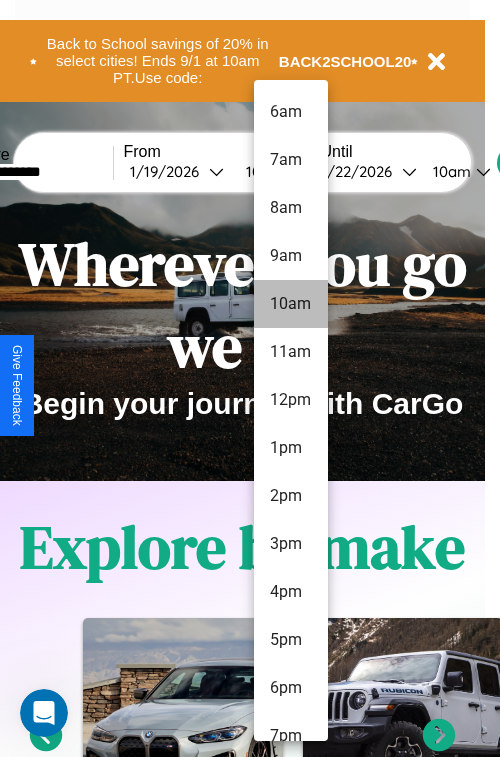 click on "10am" at bounding box center (291, 304) 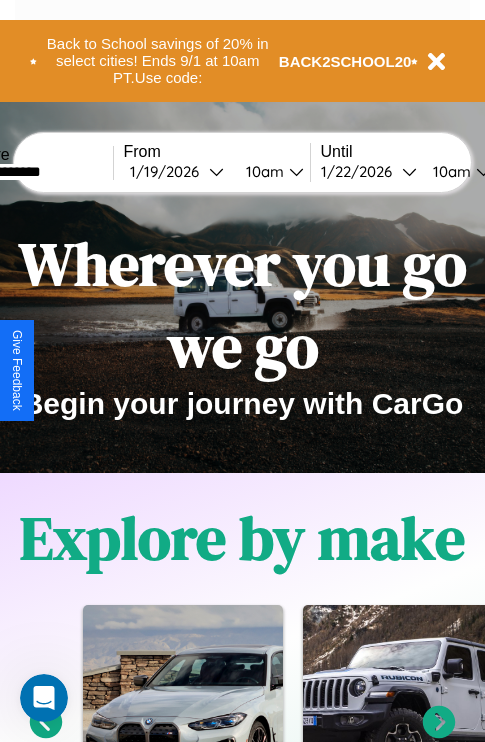scroll, scrollTop: 0, scrollLeft: 73, axis: horizontal 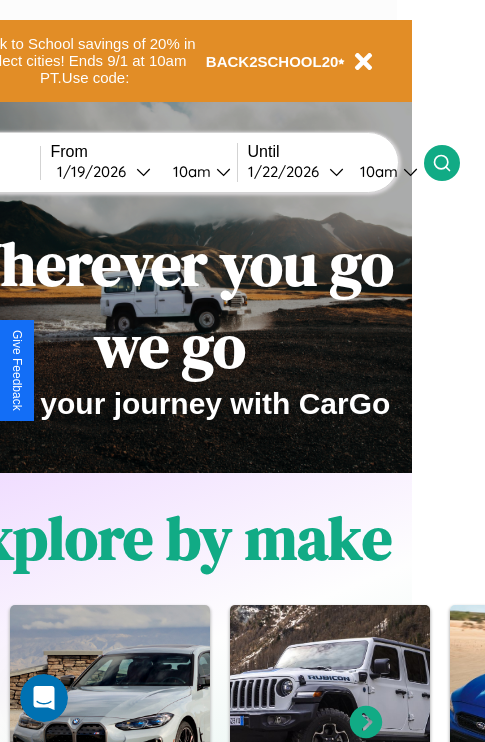 click 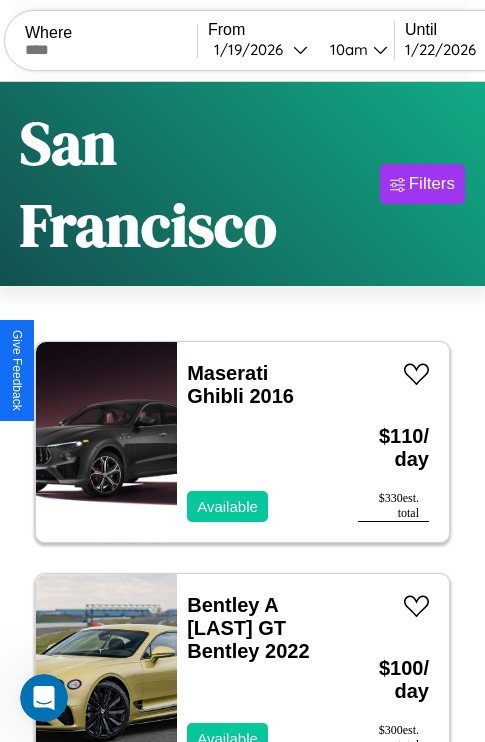 scroll, scrollTop: 177, scrollLeft: 0, axis: vertical 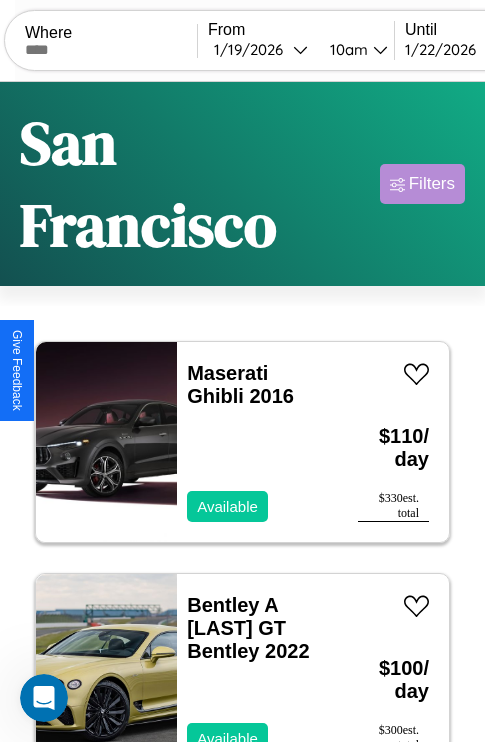 click on "Filters" at bounding box center [432, 184] 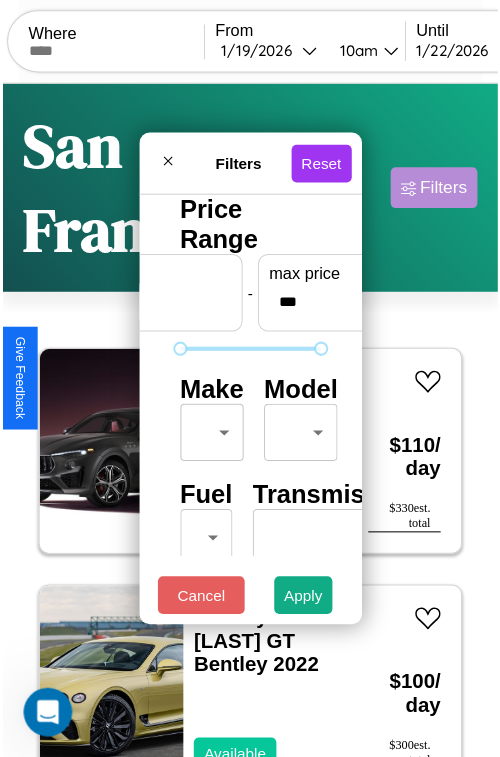 scroll, scrollTop: 59, scrollLeft: 0, axis: vertical 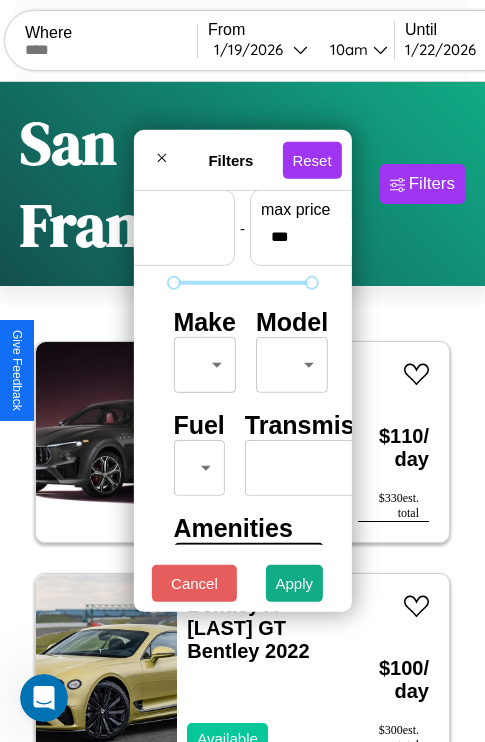 click on "CarGo Where From 1 / 19 / 2026 10am Until 1 / 22 / 2026 10am Become a Host Login Sign Up San Francisco Filters 45  cars in this area These cars can be picked up in this city. Maserati   Ghibli   2016 Available $ 110  / day $ 330  est. total Bentley   A Smith GT Bentley   2022 Available $ 100  / day $ 300  est. total Kia   EV6   2023 Unavailable $ 120  / day $ 360  est. total Chrysler   Crossfire   2017 Available $ 50  / day $ 150  est. total Ford   Granada   2022 Available $ 130  / day $ 390  est. total Lexus   TX   2016 Available $ 180  / day $ 540  est. total Chrysler   Pacifica   2021 Available $ 200  / day $ 600  est. total Hyundai   Stellar   2024 Available $ 170  / day $ 510  est. total Honda   RC1000VS (RC213V-S)   2018 Available $ 170  / day $ 510  est. total Hyundai   Elantra GT   2024 Available $ 80  / day $ 240  est. total Alfa Romeo   8C Competizione Spider   2018 Available $ 30  / day $ 90  est. total Chevrolet   Cruze   2024 Available $ 60  / day $ 180  est. total Volvo   EX30   2014 Available $" at bounding box center (242, 453) 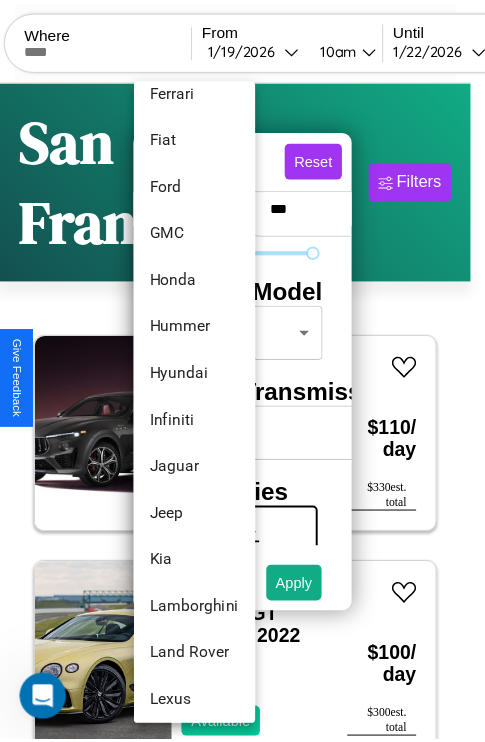 scroll, scrollTop: 662, scrollLeft: 0, axis: vertical 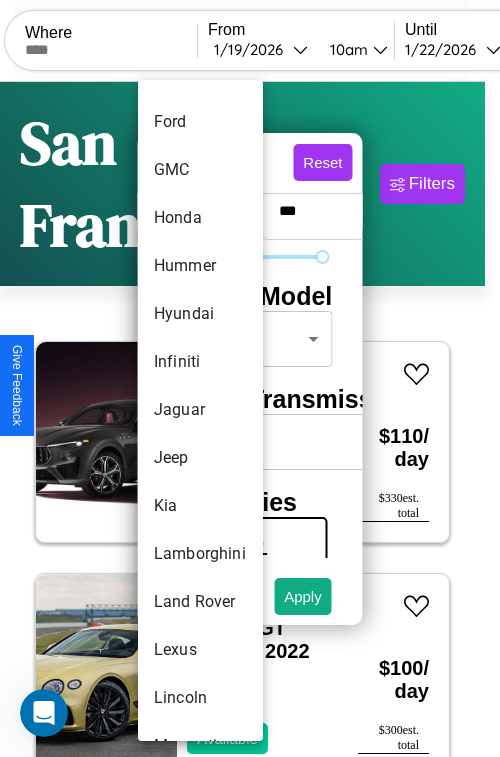 click on "Jaguar" at bounding box center [200, 410] 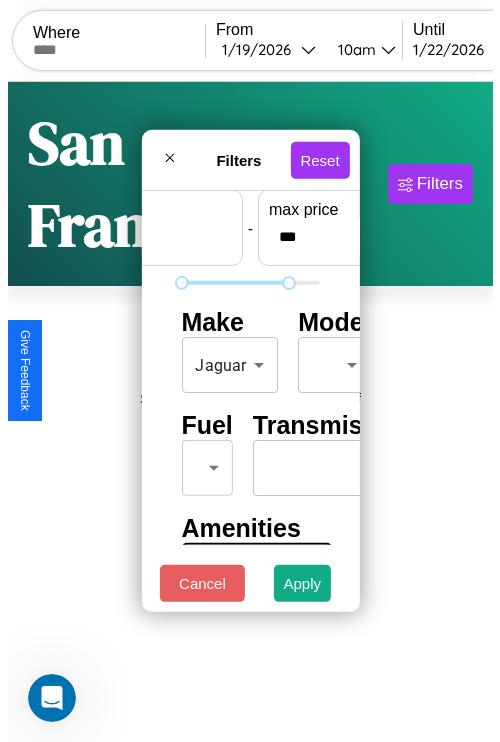 scroll, scrollTop: 59, scrollLeft: 124, axis: both 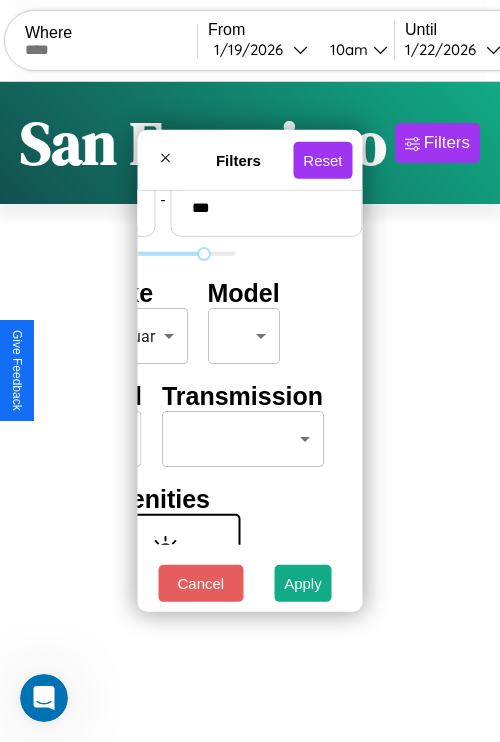 type on "***" 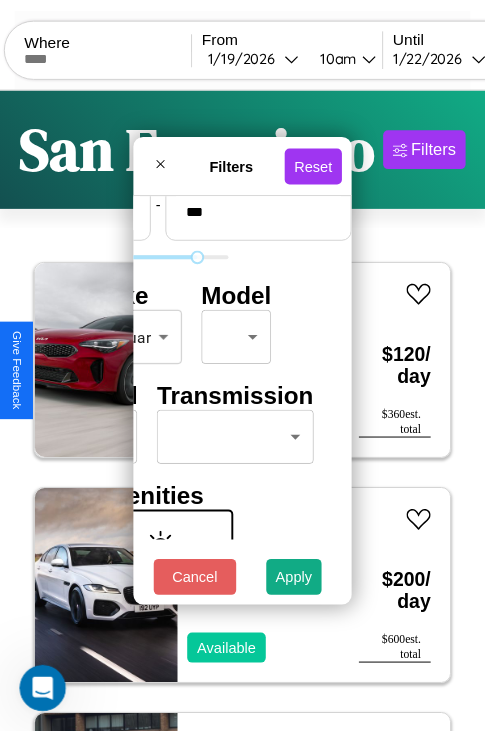 scroll, scrollTop: 59, scrollLeft: 0, axis: vertical 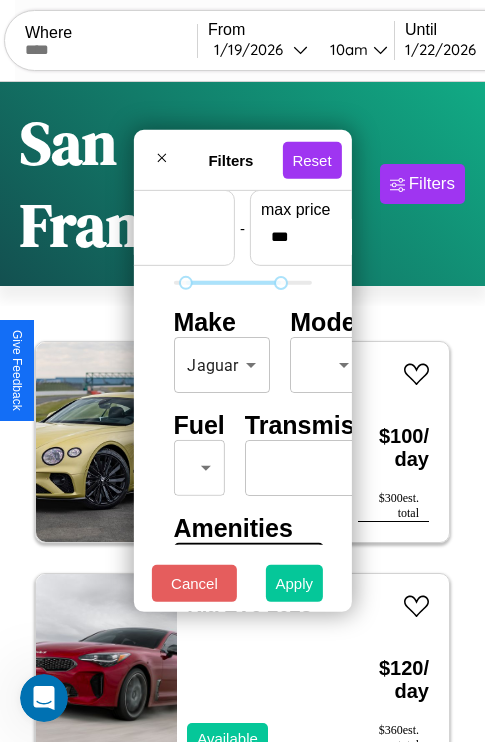 type on "**" 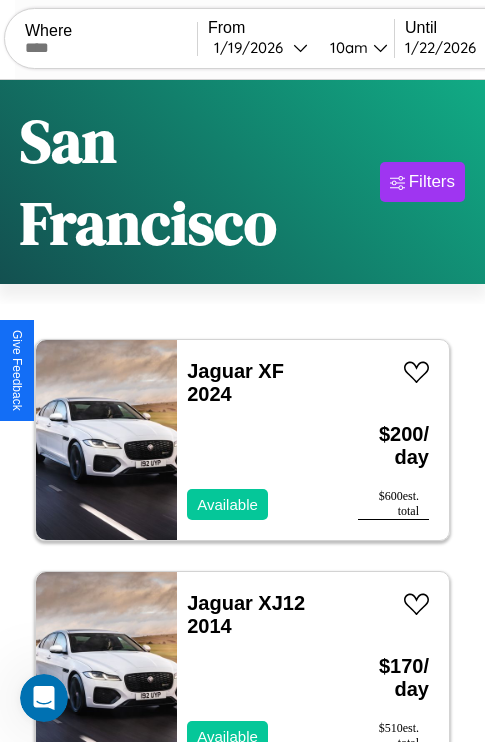 scroll, scrollTop: 95, scrollLeft: 0, axis: vertical 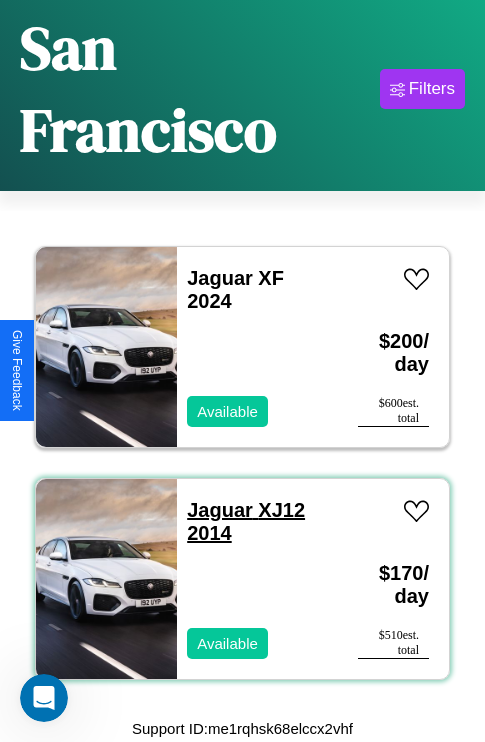click on "Jaguar   XJ12   2014" at bounding box center (246, 521) 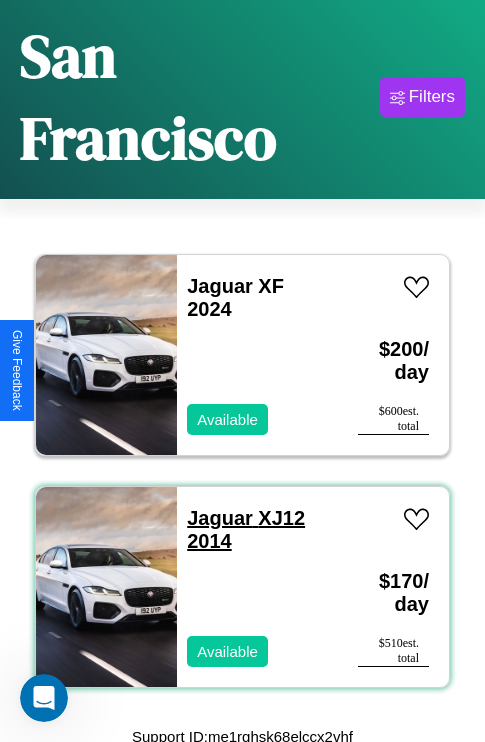 scroll, scrollTop: 71, scrollLeft: 0, axis: vertical 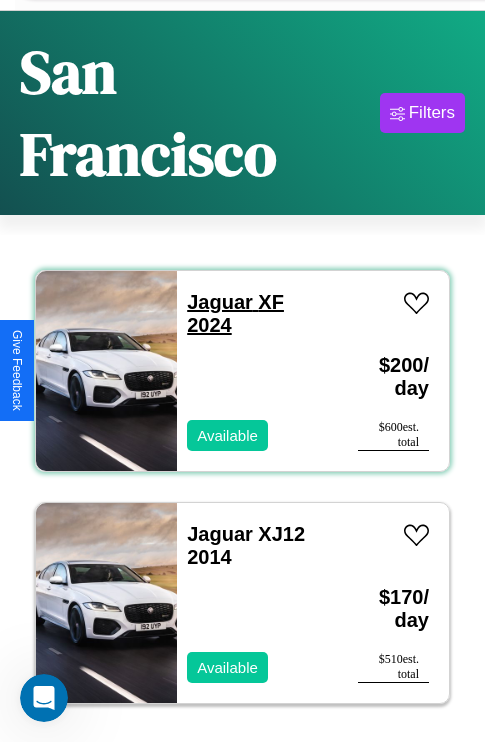 click on "Jaguar   XF   2024" at bounding box center (235, 313) 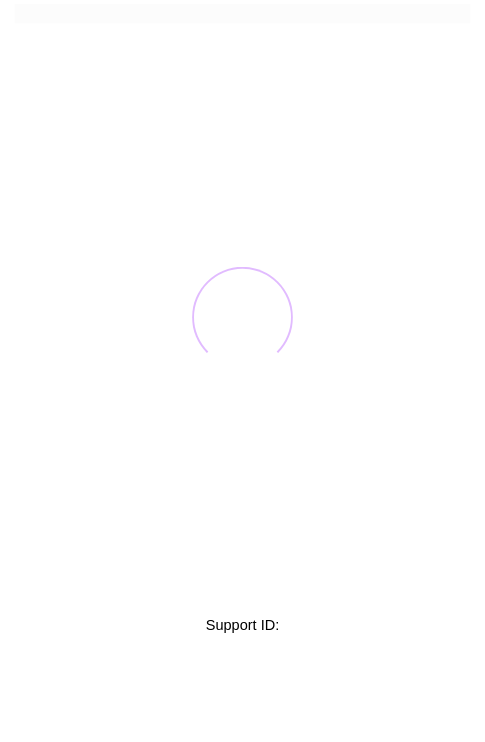 scroll, scrollTop: 0, scrollLeft: 0, axis: both 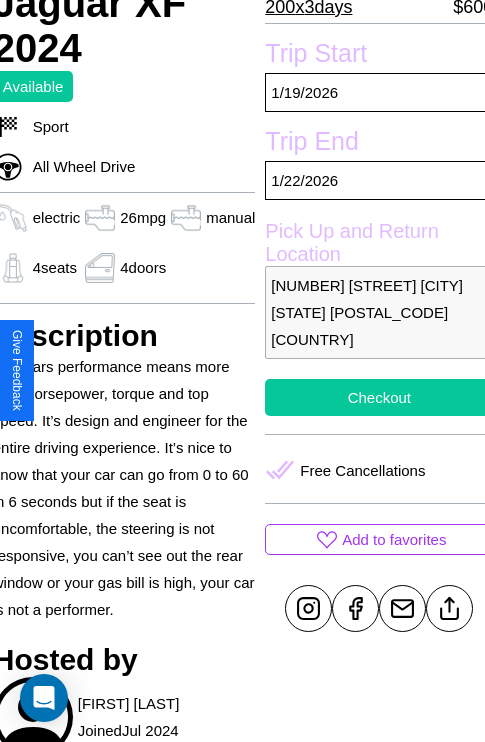 click on "Checkout" at bounding box center [379, 397] 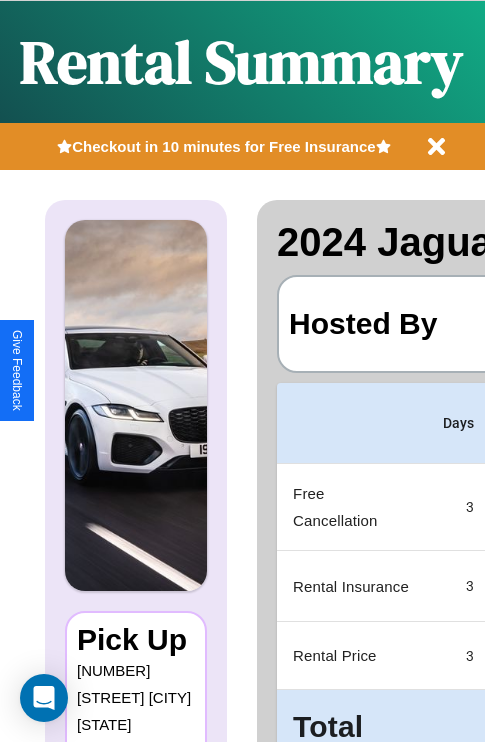 scroll, scrollTop: 90, scrollLeft: 0, axis: vertical 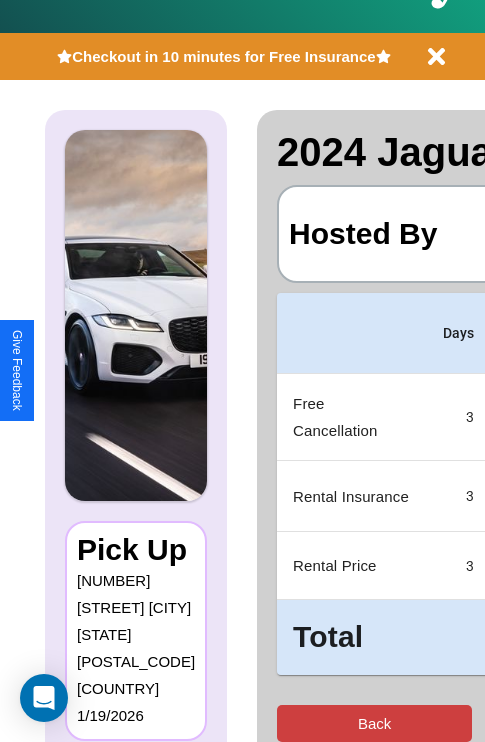 click on "Back" at bounding box center (374, 723) 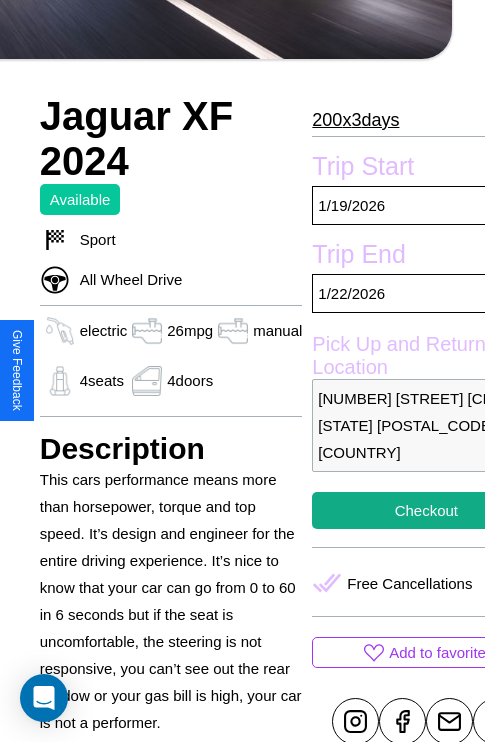 scroll, scrollTop: 710, scrollLeft: 60, axis: both 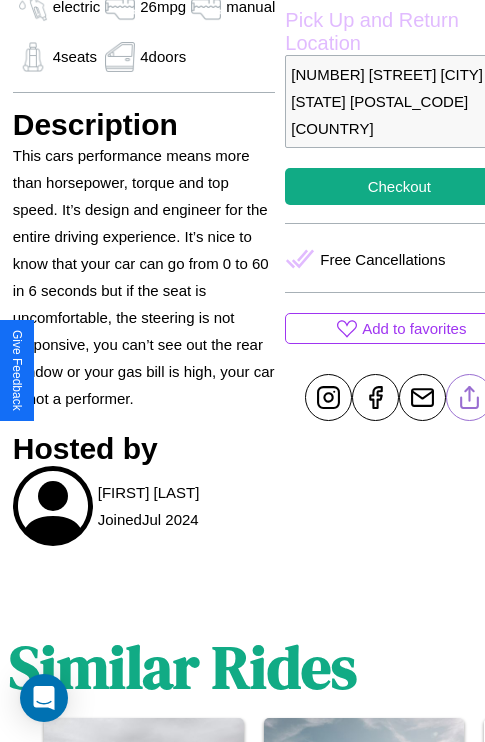 click 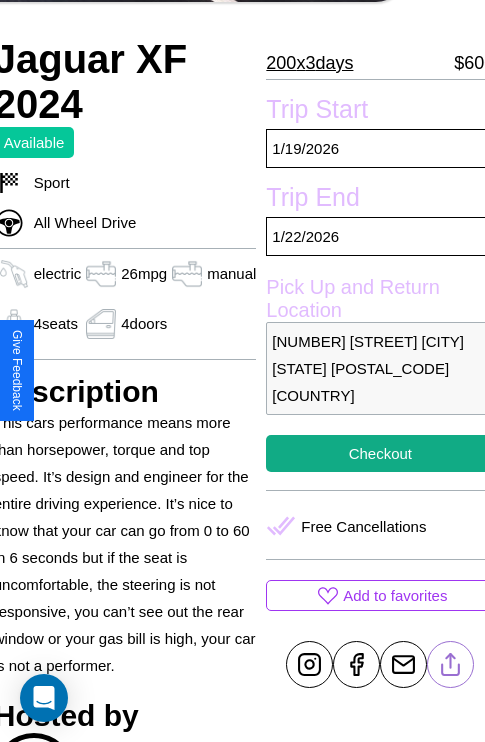 scroll, scrollTop: 427, scrollLeft: 80, axis: both 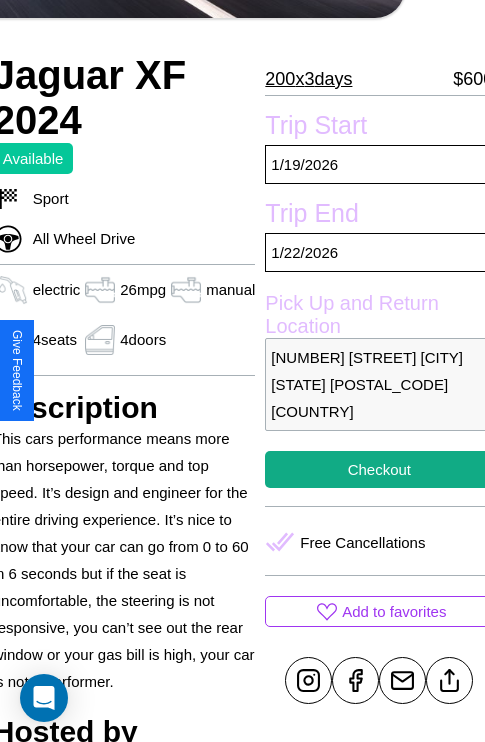 click on "[NUMBER] [STREET]  [CITY] [STATE] [POSTAL_CODE] [COUNTRY]" at bounding box center [379, 384] 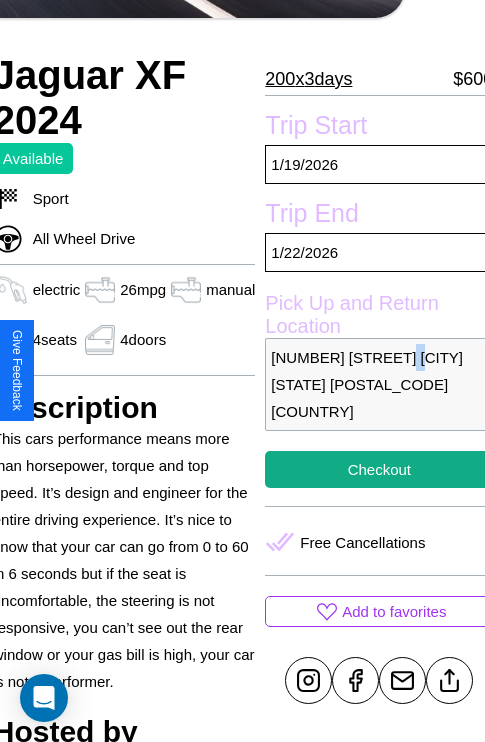 click on "[NUMBER] [STREET]  [CITY] [STATE] [POSTAL_CODE] [COUNTRY]" at bounding box center [379, 384] 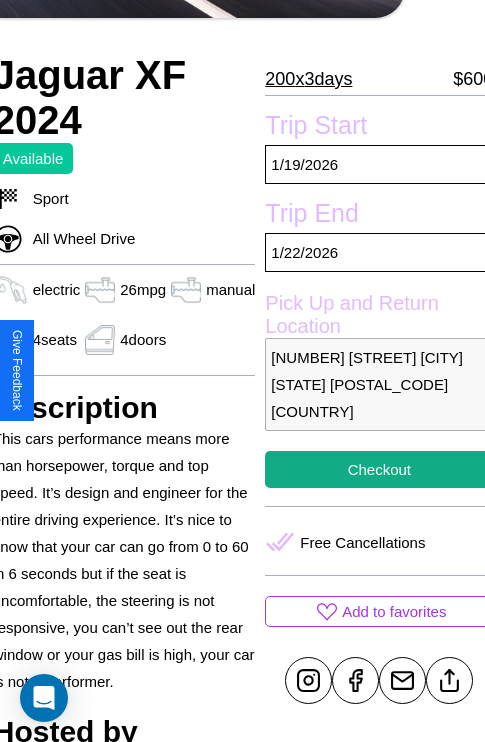 click on "[NUMBER] [STREET]  [CITY] [STATE] [POSTAL_CODE] [COUNTRY]" at bounding box center (379, 384) 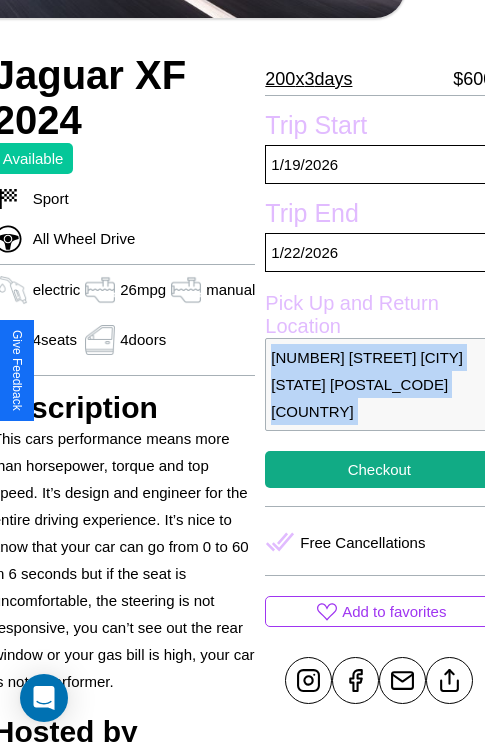 click on "[NUMBER] [STREET]  [CITY] [STATE] [POSTAL_CODE] [COUNTRY]" at bounding box center (379, 384) 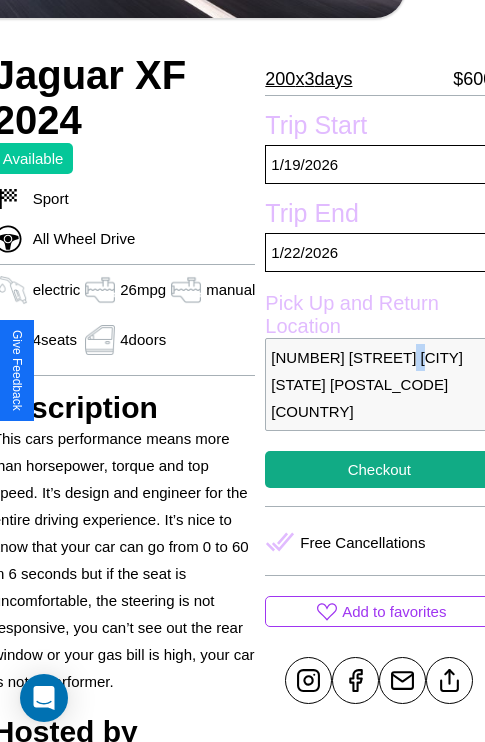 click on "[NUMBER] [STREET]  [CITY] [STATE] [POSTAL_CODE] [COUNTRY]" at bounding box center [379, 384] 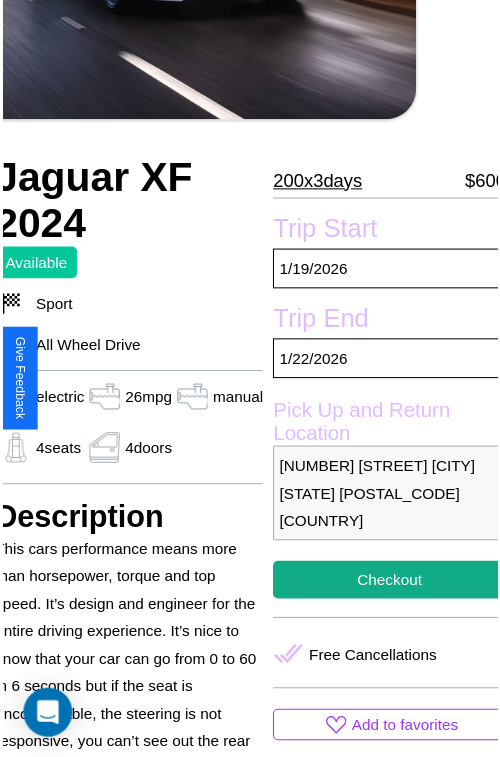 scroll, scrollTop: 221, scrollLeft: 80, axis: both 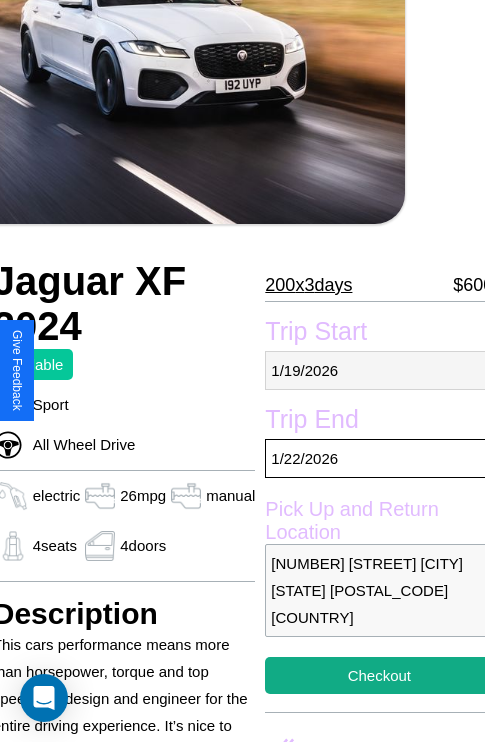 click on "[DATE]" at bounding box center [379, 370] 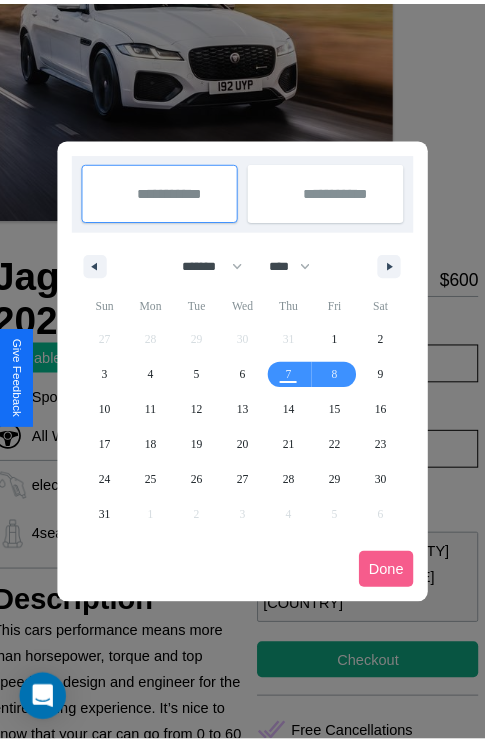 scroll, scrollTop: 0, scrollLeft: 80, axis: horizontal 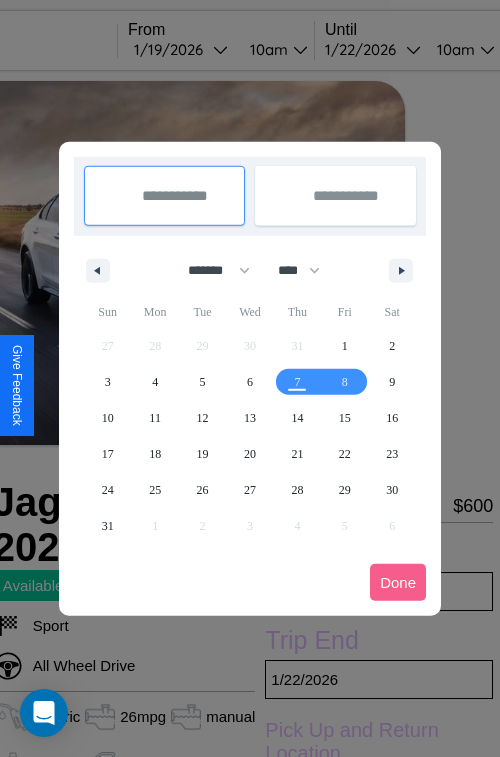 click at bounding box center (250, 378) 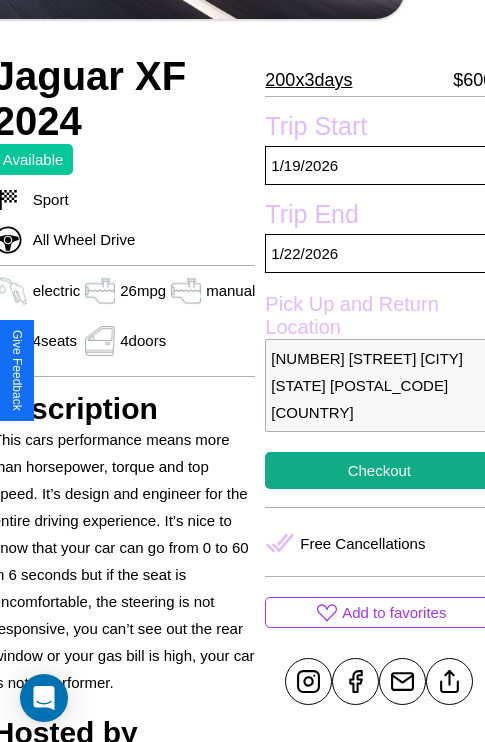 scroll, scrollTop: 427, scrollLeft: 80, axis: both 